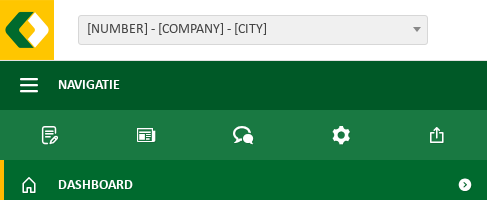 scroll, scrollTop: 0, scrollLeft: 0, axis: both 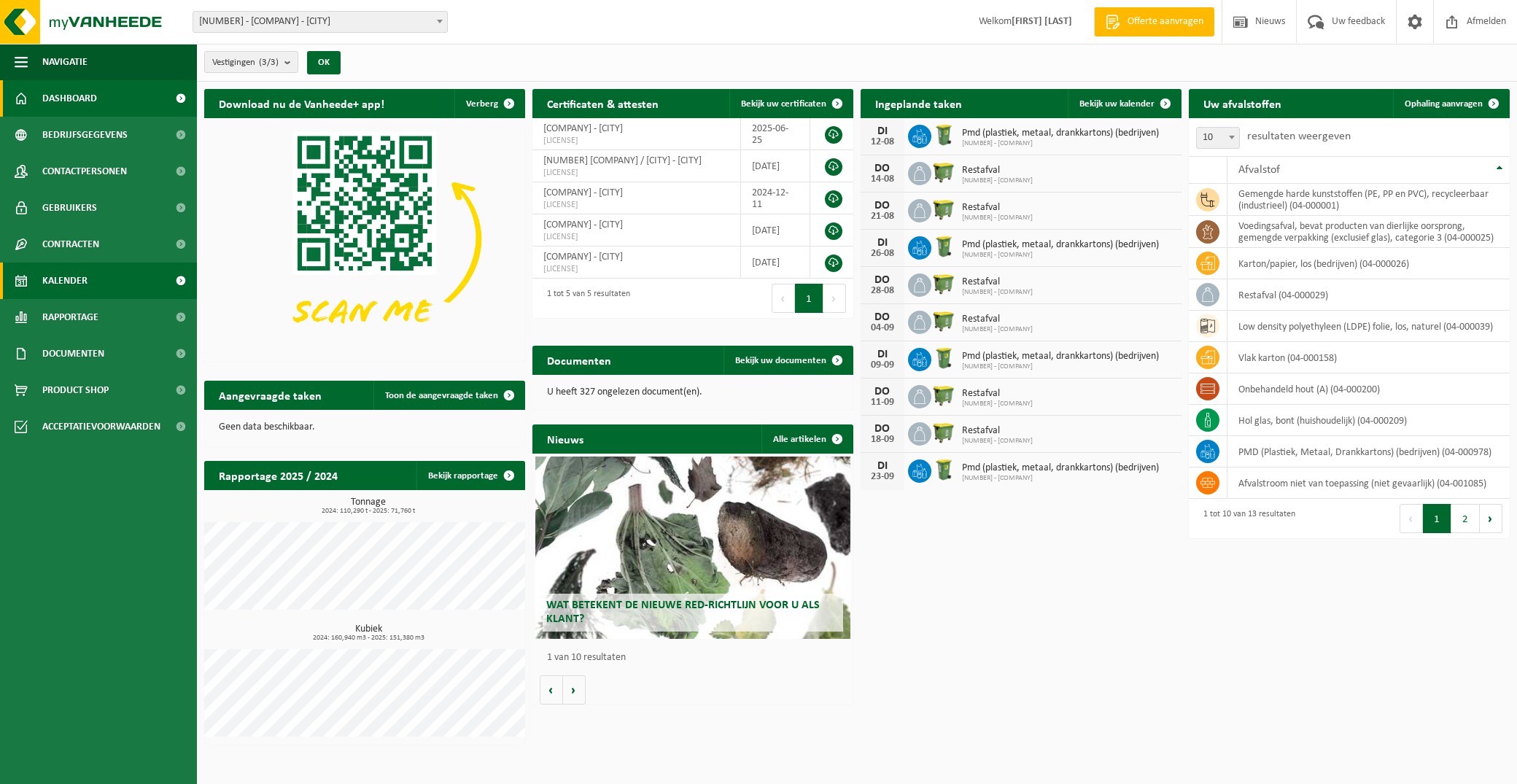 click on "Kalender" at bounding box center (65, 281) 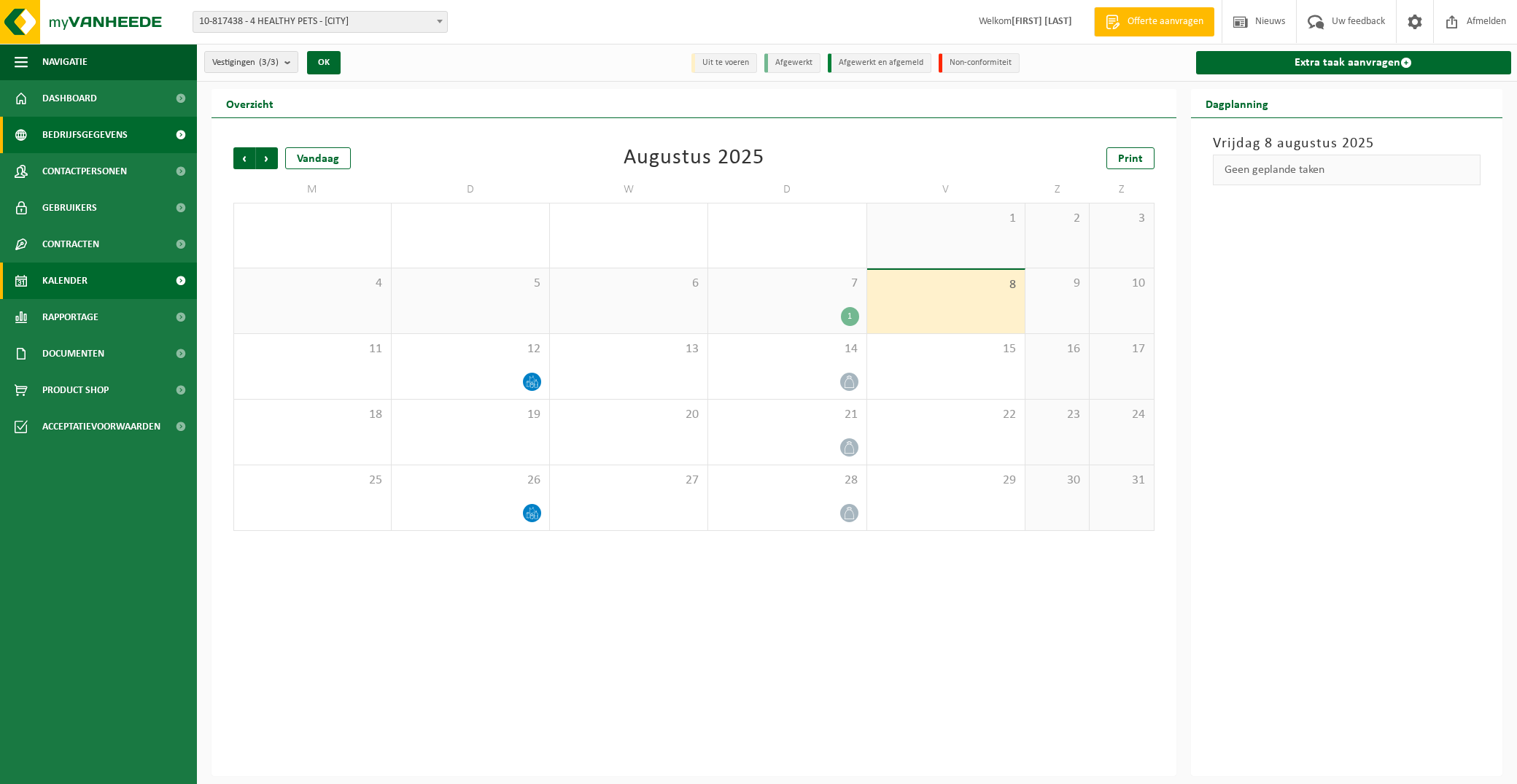 scroll, scrollTop: 0, scrollLeft: 0, axis: both 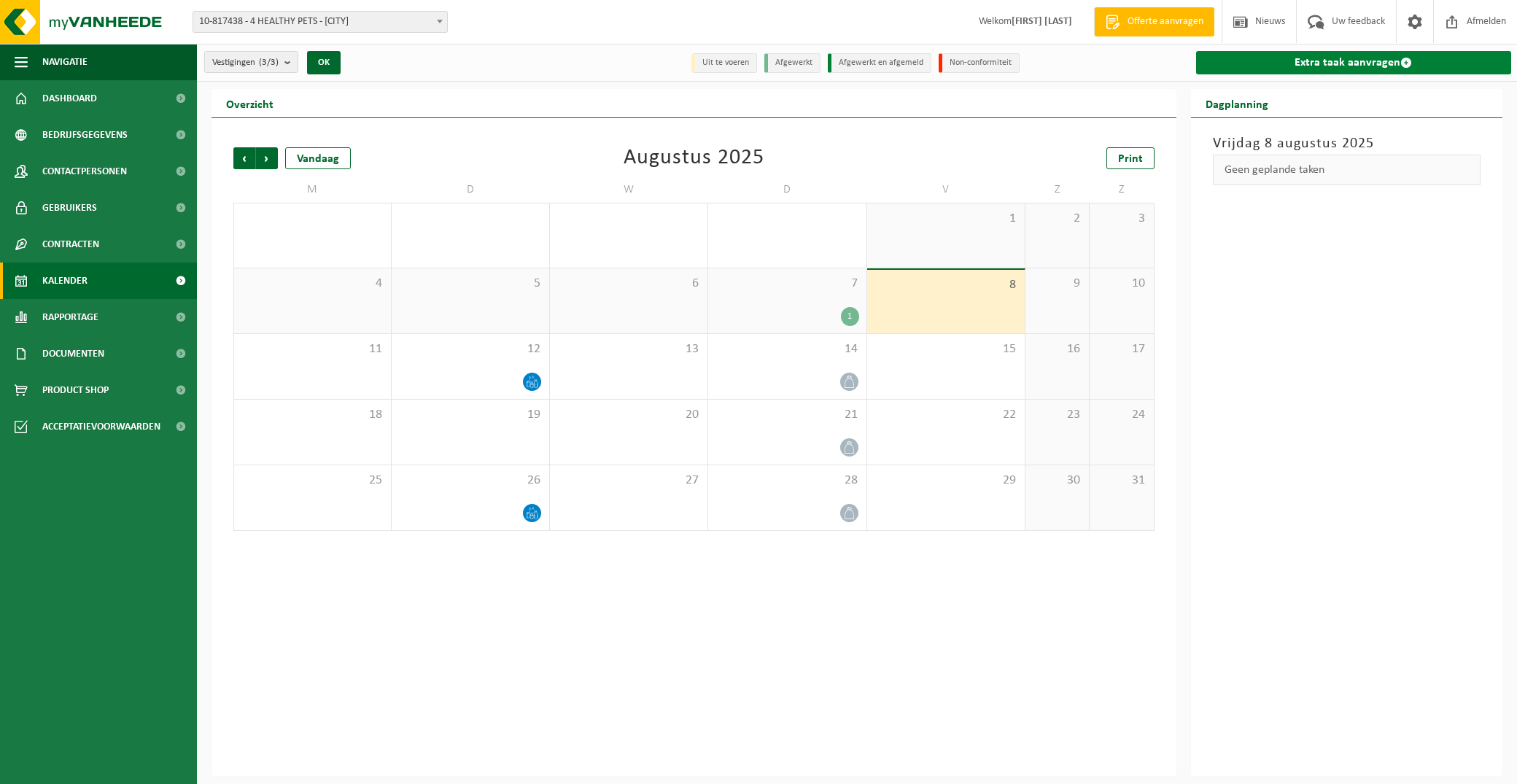 click on "Extra taak aanvragen" at bounding box center (1354, 63) 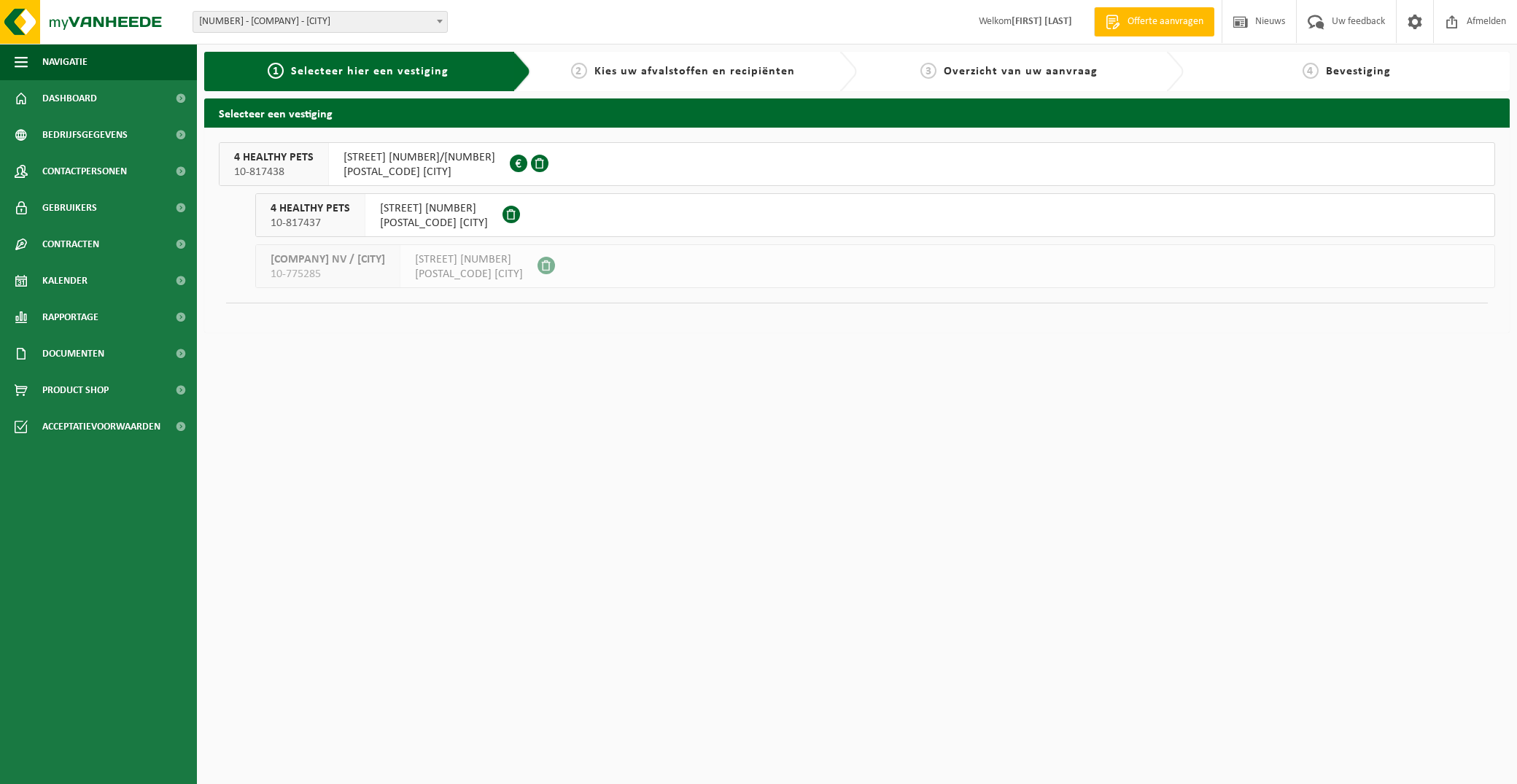 scroll, scrollTop: 0, scrollLeft: 0, axis: both 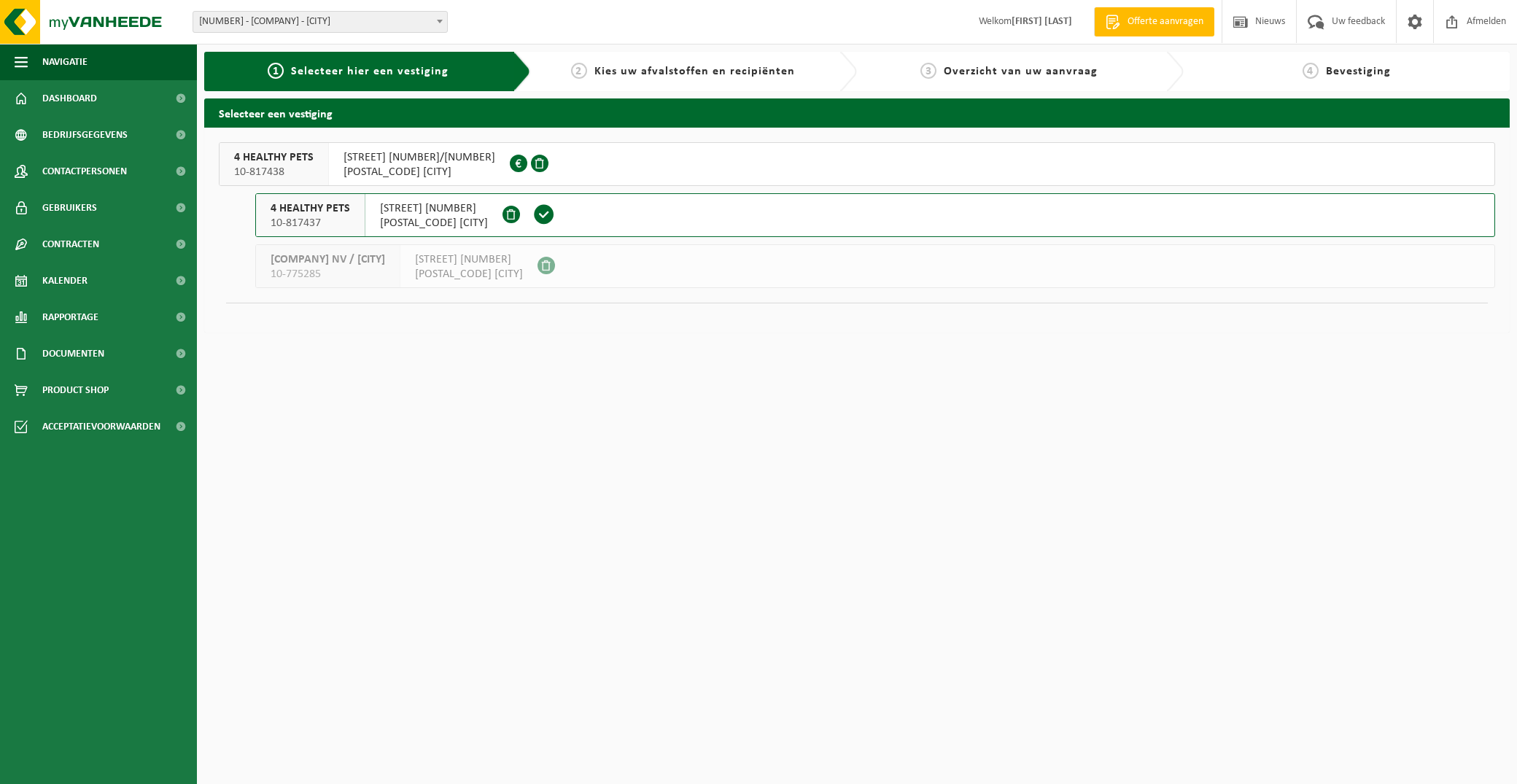 click on "[STREET] [NUMBER]" at bounding box center (434, 209) 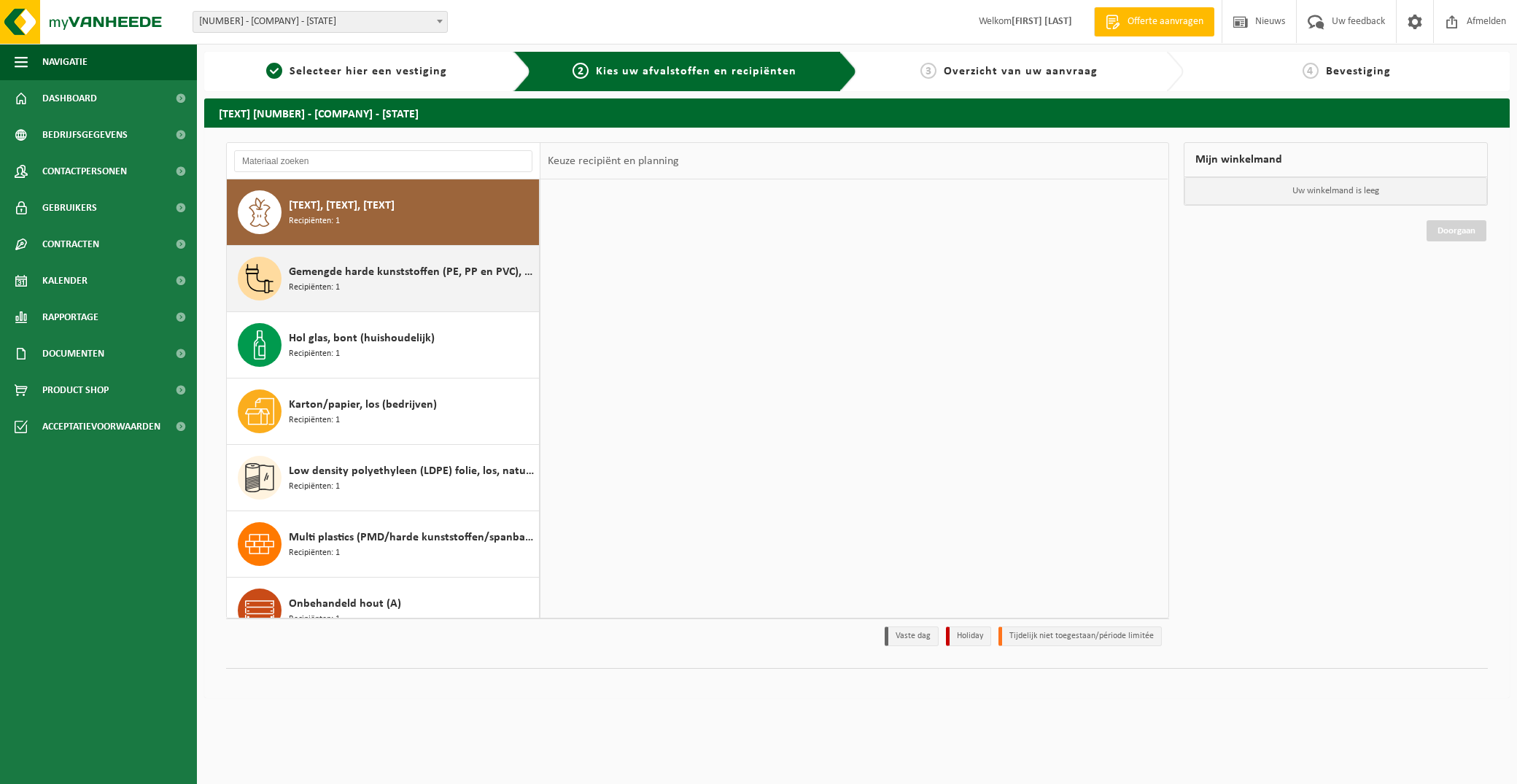 scroll, scrollTop: 0, scrollLeft: 0, axis: both 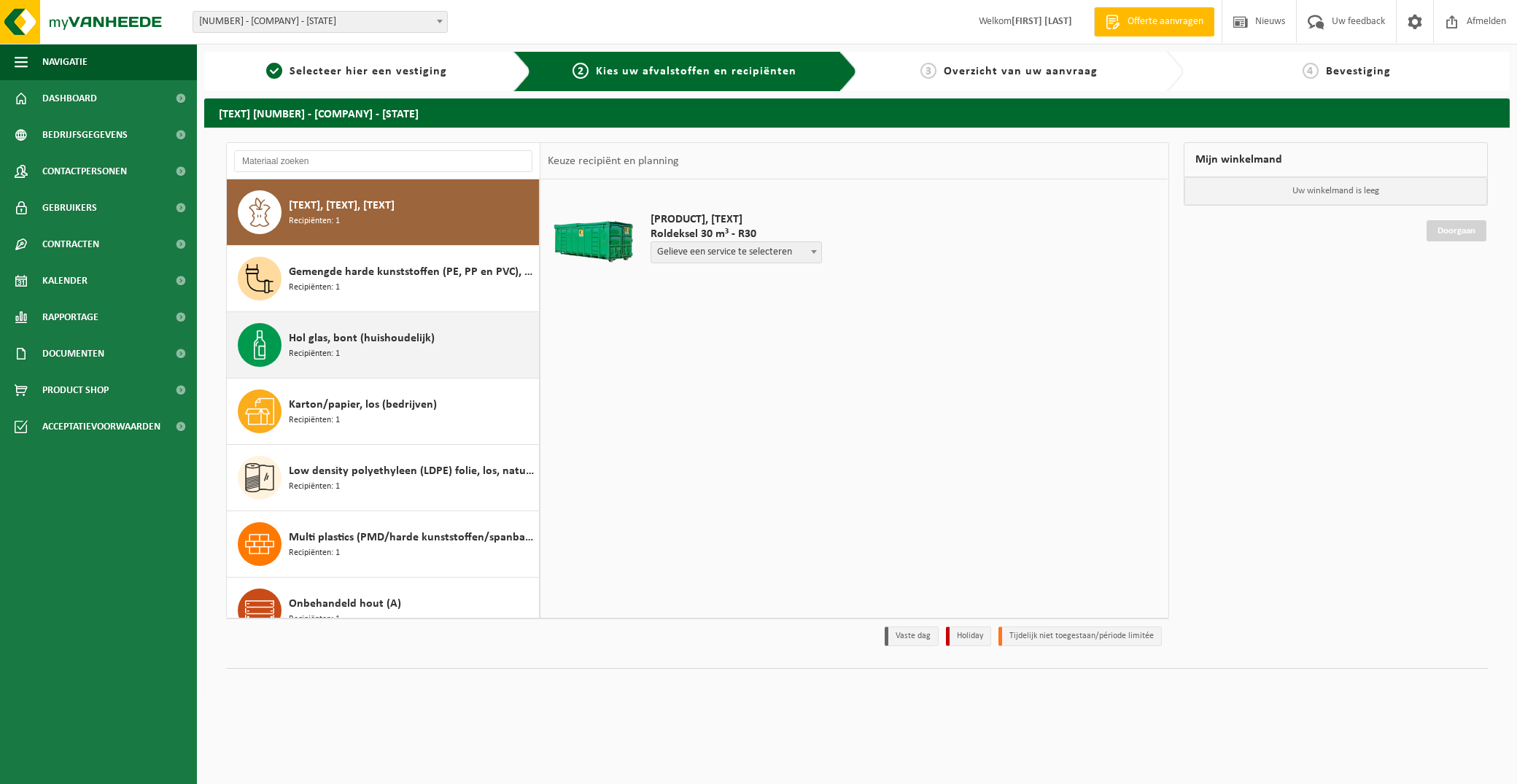 click on "Hol glas, bont (huishoudelijk)   Recipiënten: 1" at bounding box center [412, 345] 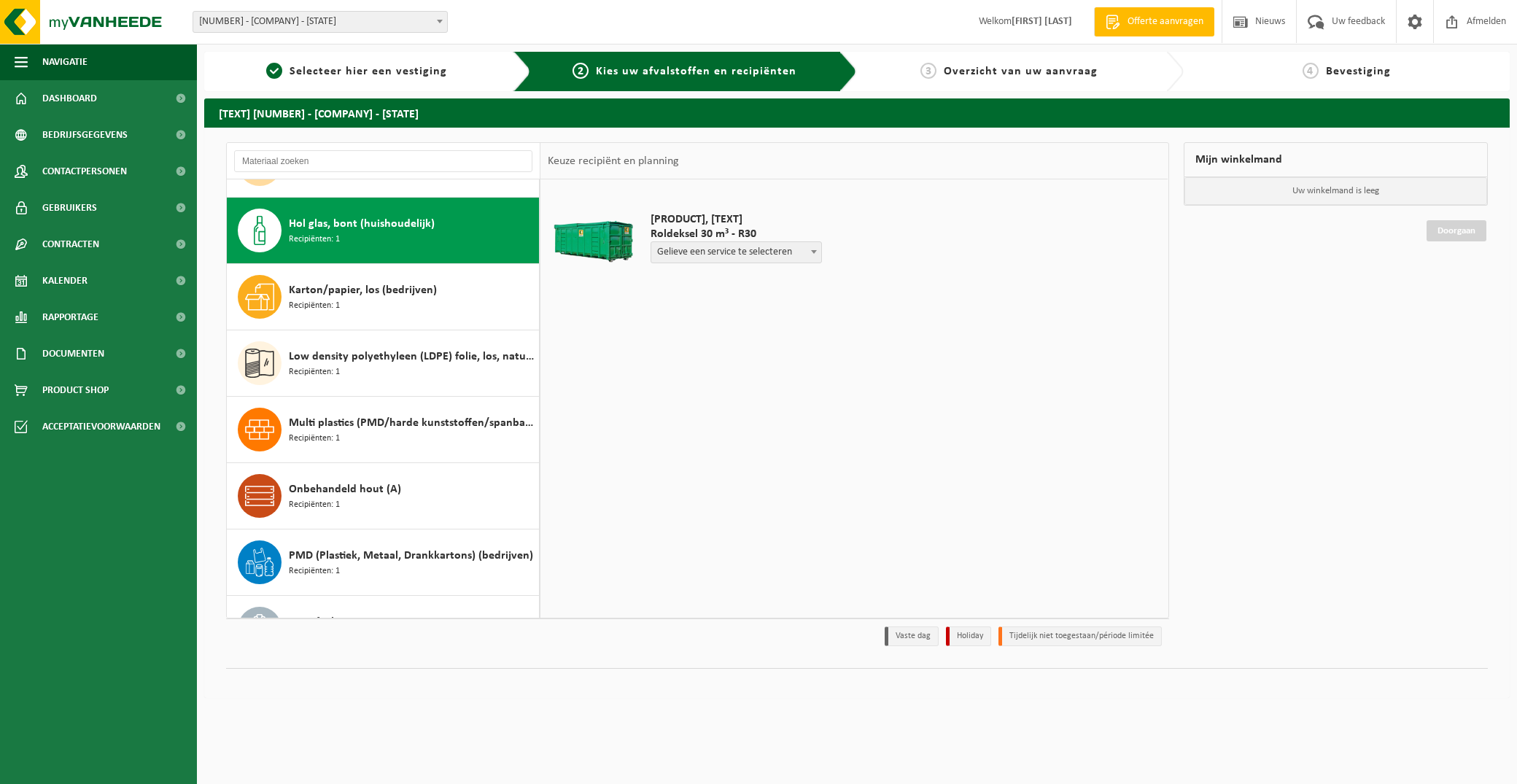 scroll, scrollTop: 133, scrollLeft: 0, axis: vertical 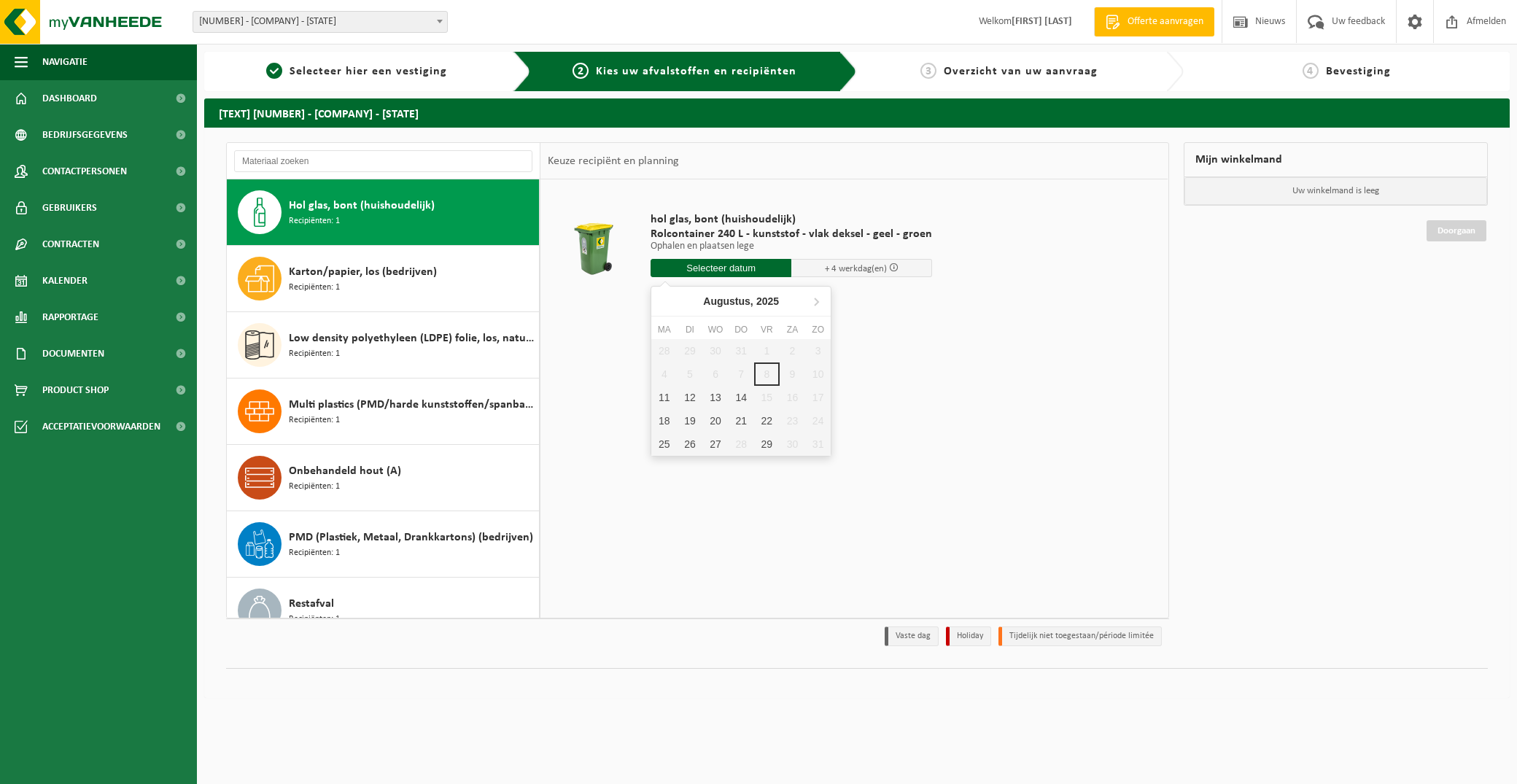 click at bounding box center (721, 268) 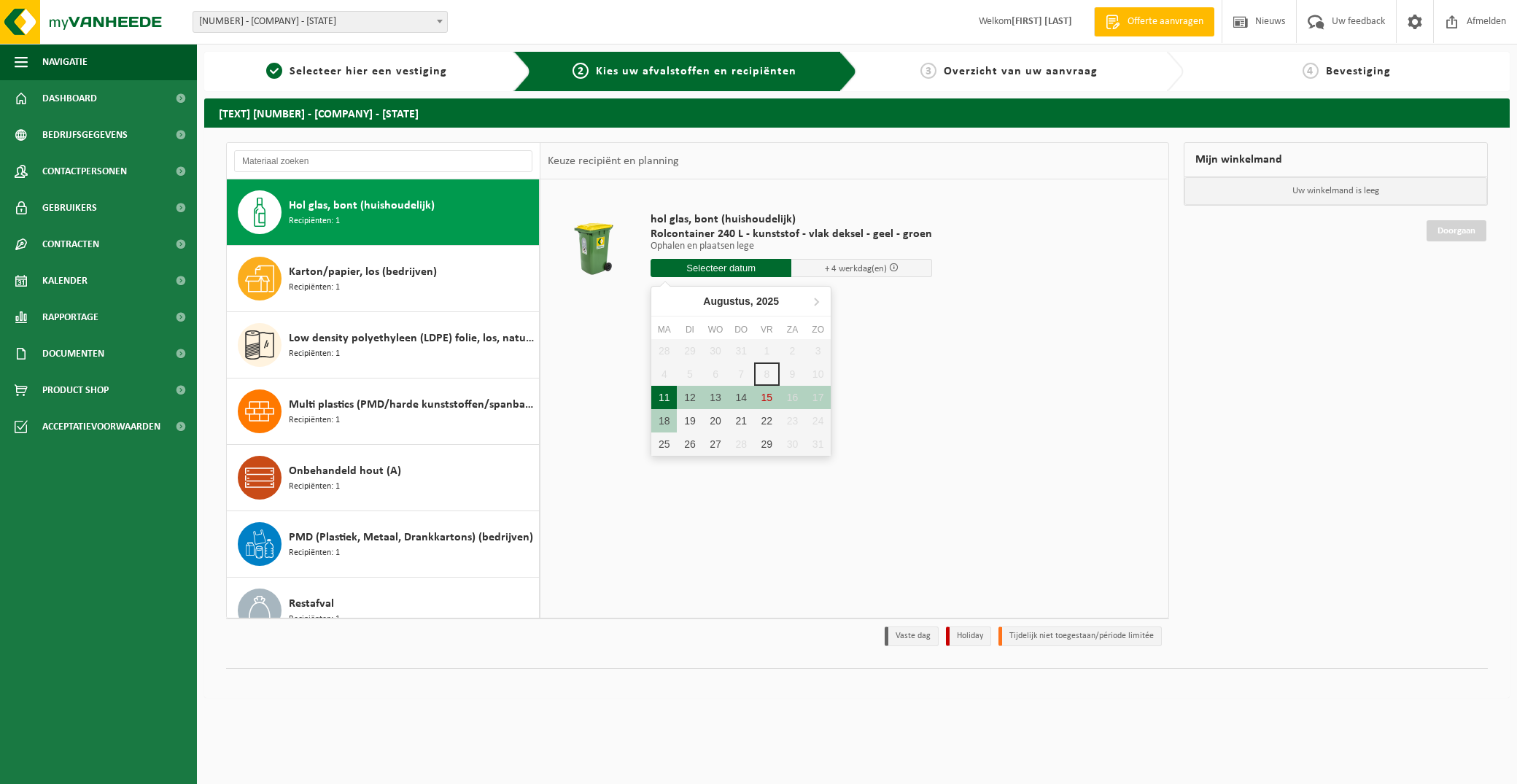 click on "11" at bounding box center [664, 397] 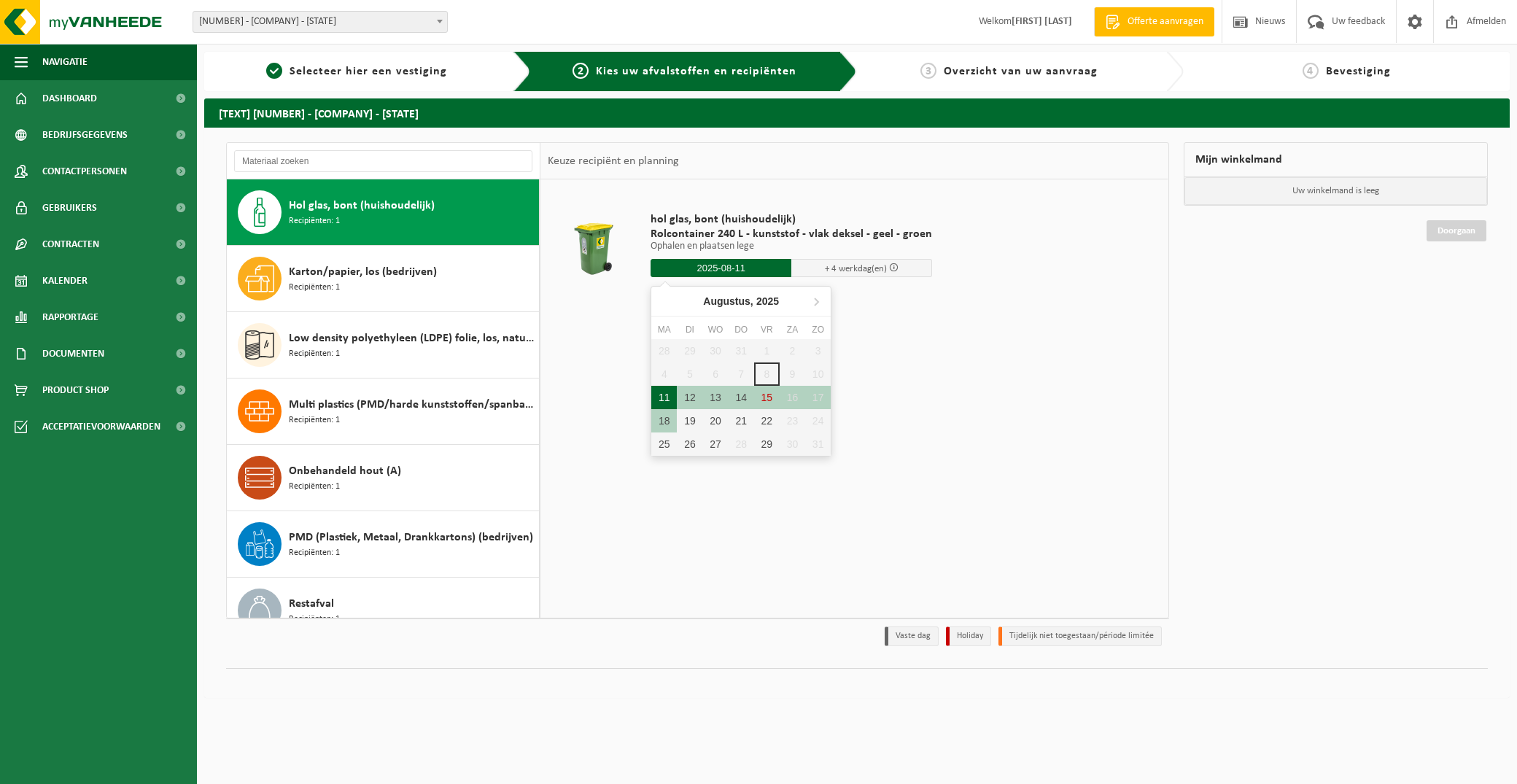 type on "Van 2025-08-11" 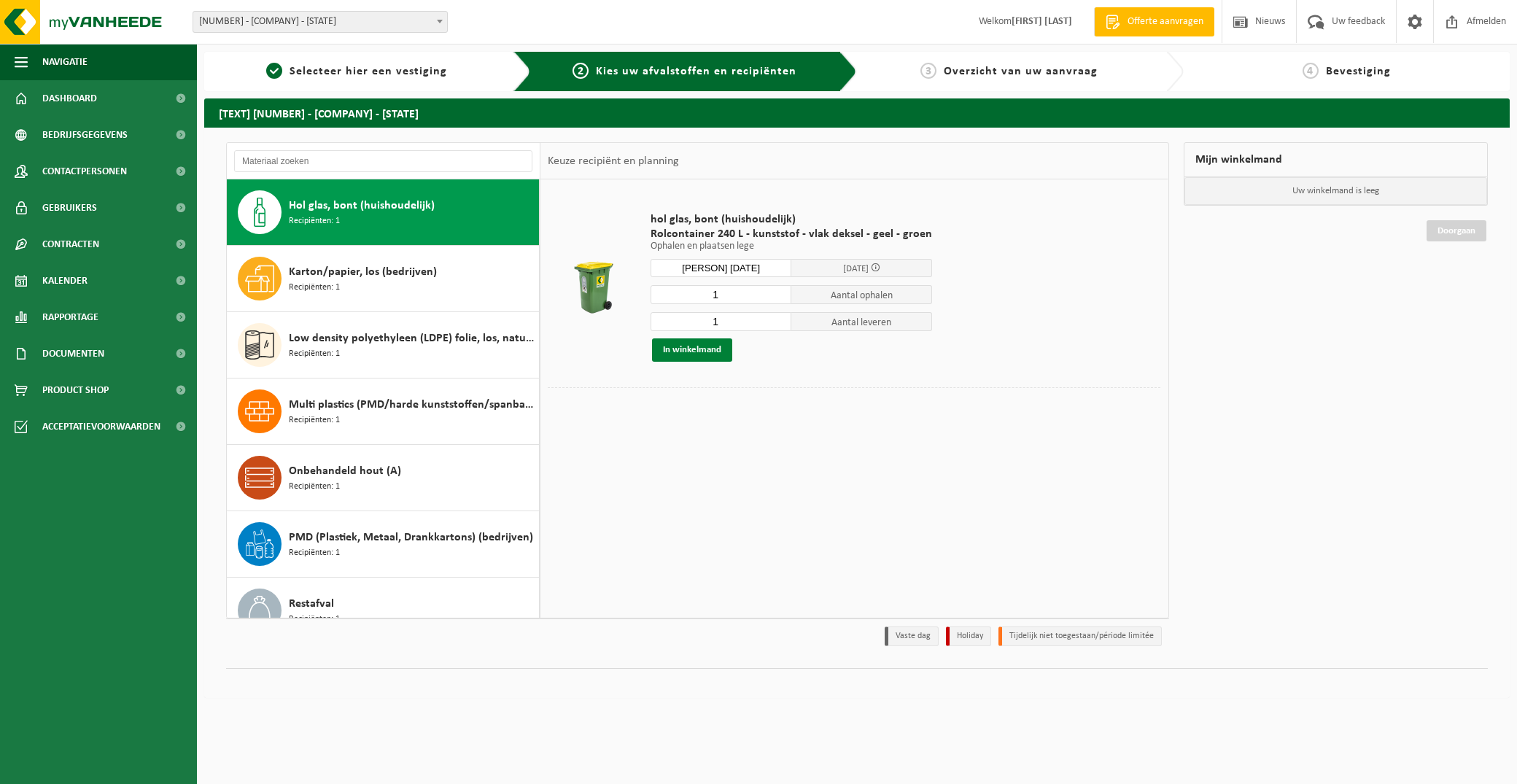 click on "In winkelmand" at bounding box center (692, 350) 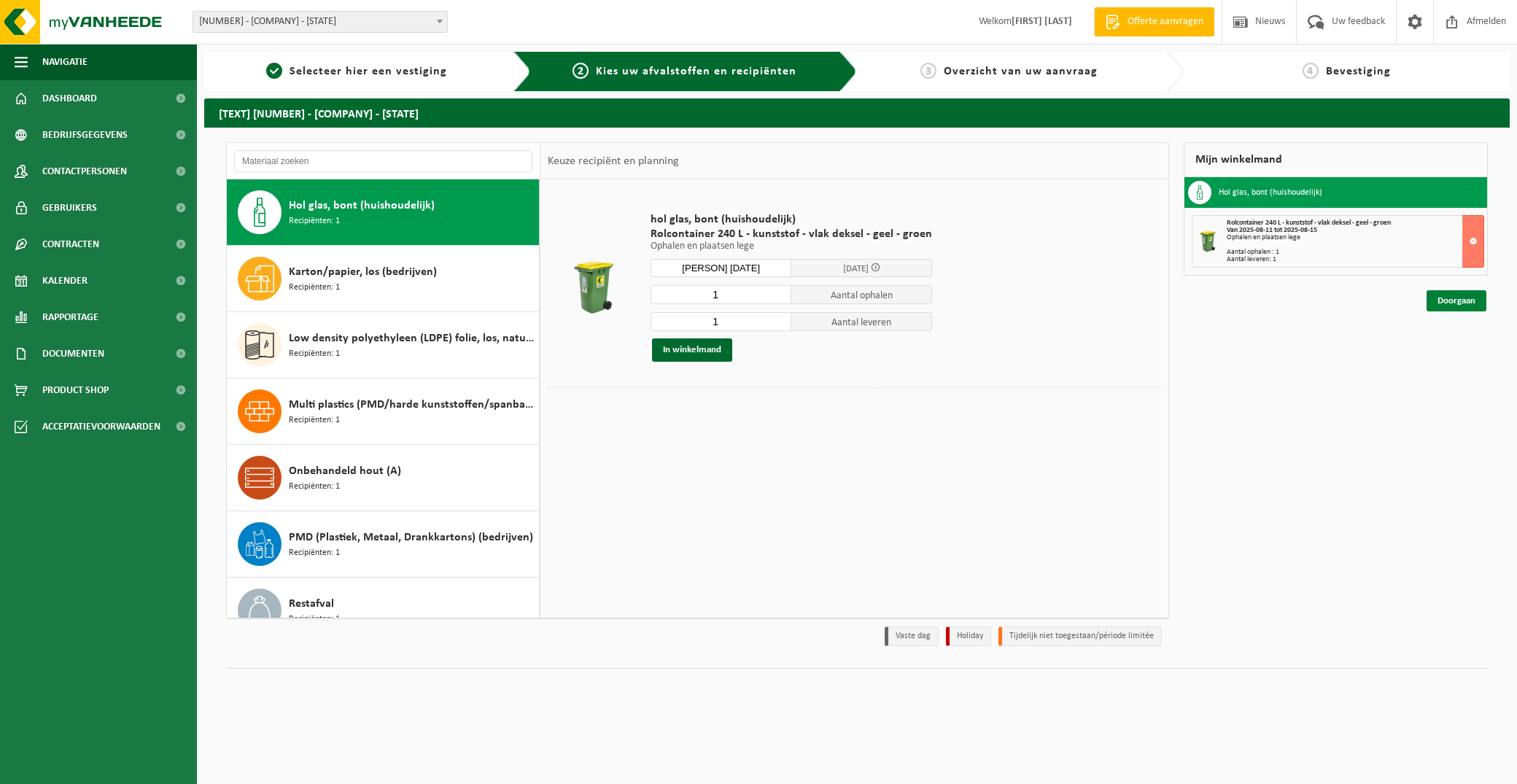 click on "Doorgaan" at bounding box center (1456, 300) 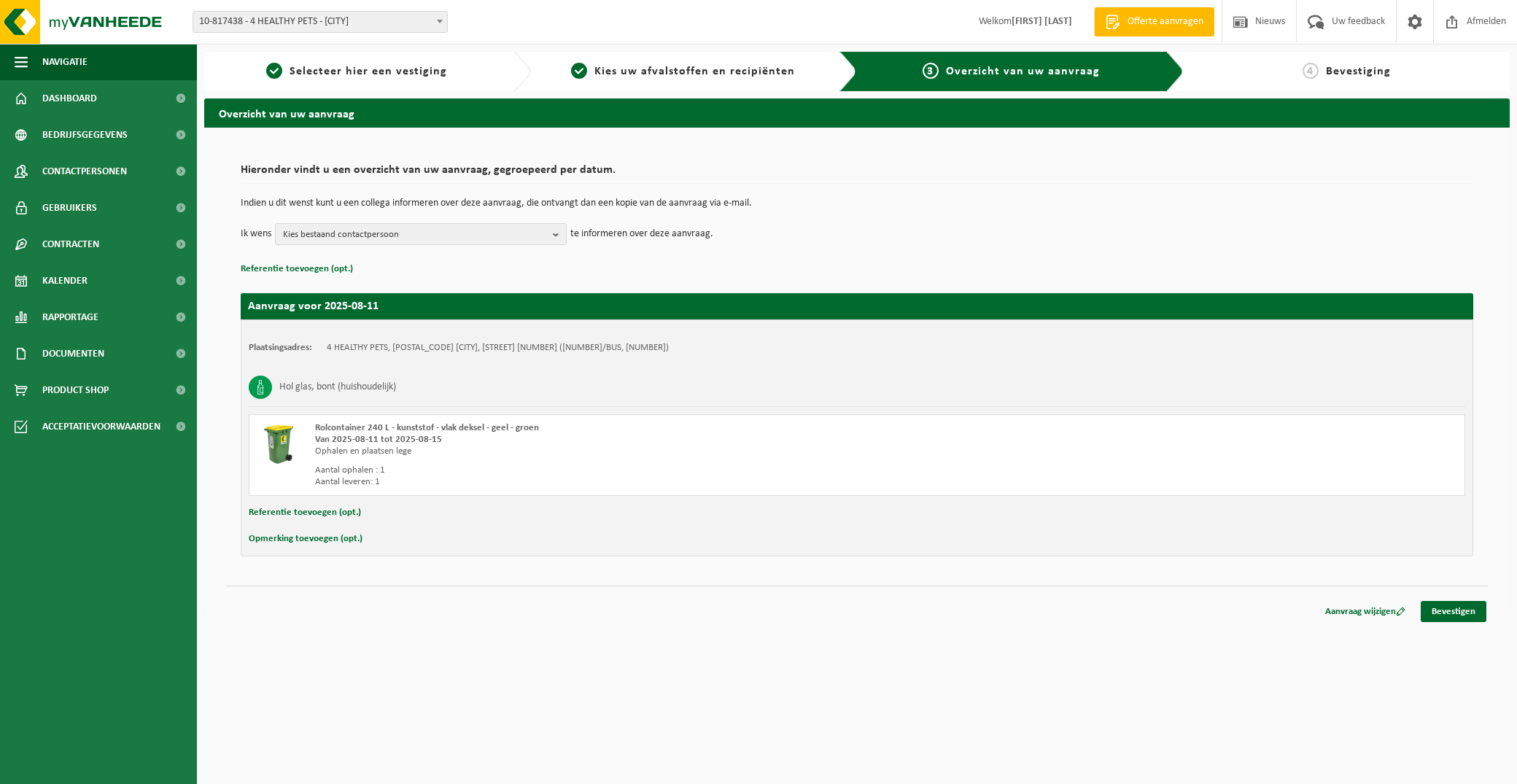 scroll, scrollTop: 0, scrollLeft: 0, axis: both 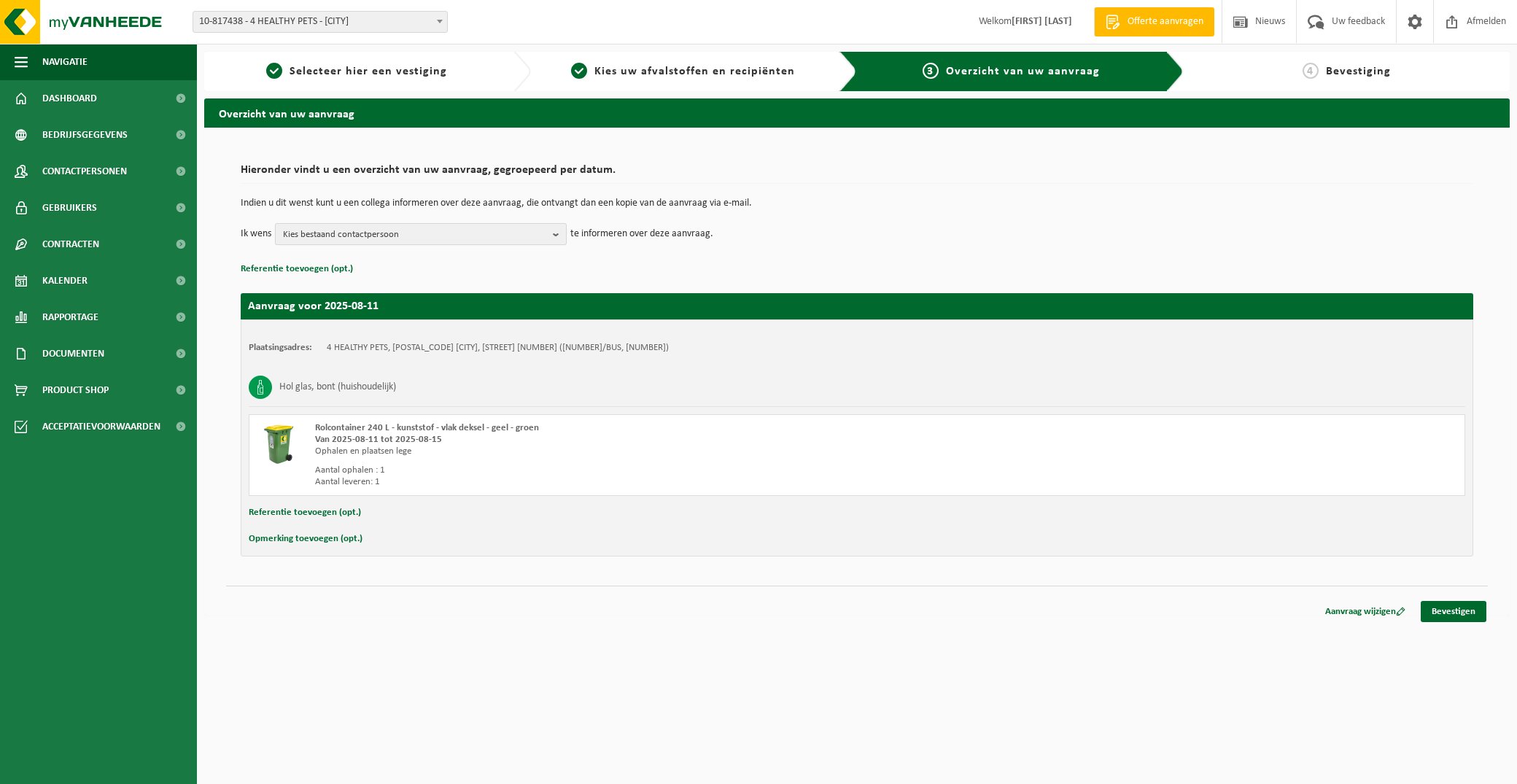 click on "Kies bestaand contactpersoon" at bounding box center (415, 235) 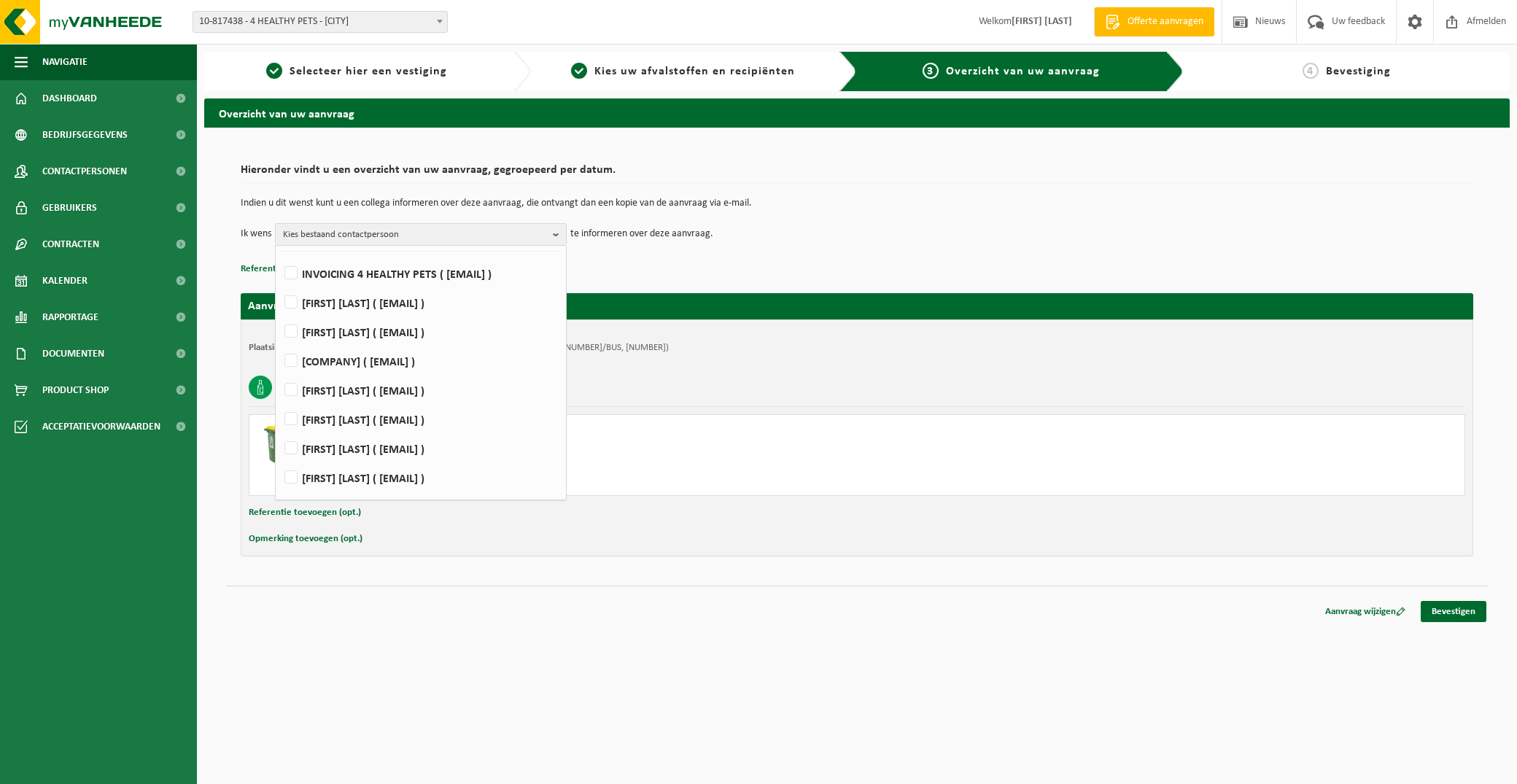 scroll, scrollTop: 66, scrollLeft: 0, axis: vertical 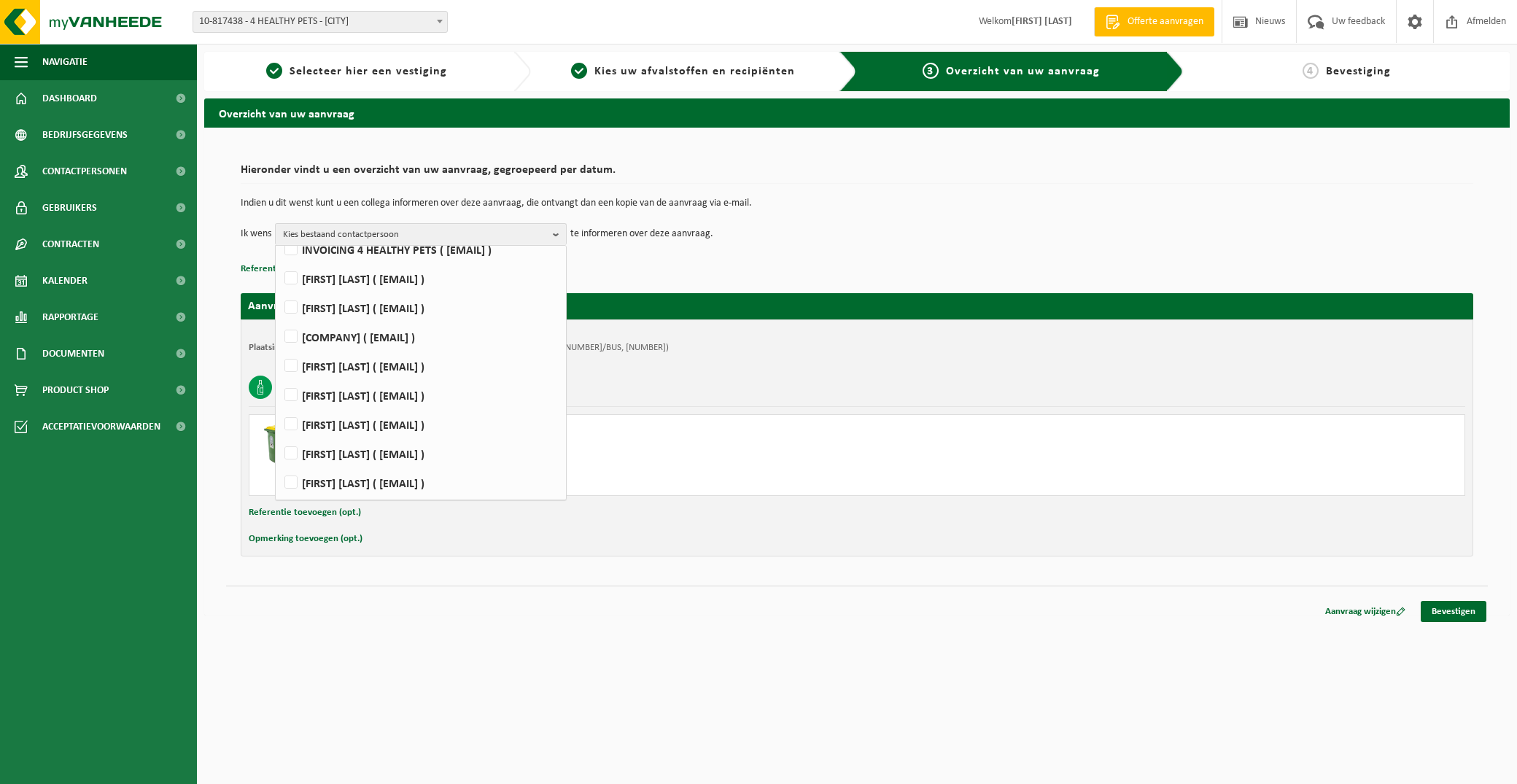 click on "Ik wens Kies bestaand contactpersoon Alles selecteren Alles deselecteren INVOICING 4 HEALTHY PETS ( [EMAIL] ) TINOT ASAITIE ( [EMAIL] ) Kaat Cooman ( [EMAIL] ) OFFICE EDGARD COOPER ( [EMAIL] ) Laura Hoet ( [EMAIL] ) Karima Kasmi ( [EMAIL] ) EVERT MASSCHELEIN ( [EMAIL] ) KRISTOF MERRIE ( [EMAIL] ) Reda Rebiai ( [EMAIL] ) te informeren over deze aanvraag." at bounding box center [857, 234] 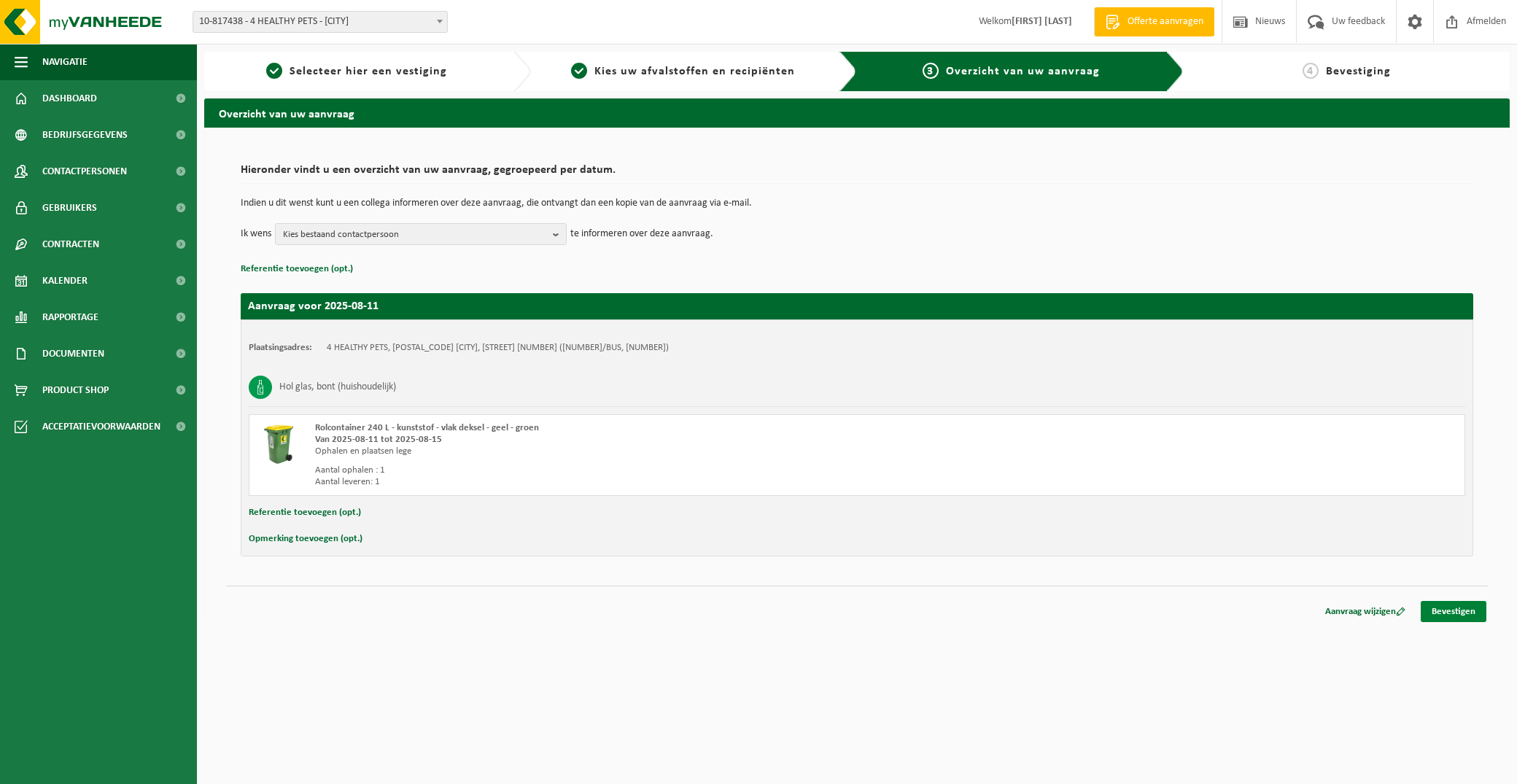 click on "Bevestigen" at bounding box center [1454, 611] 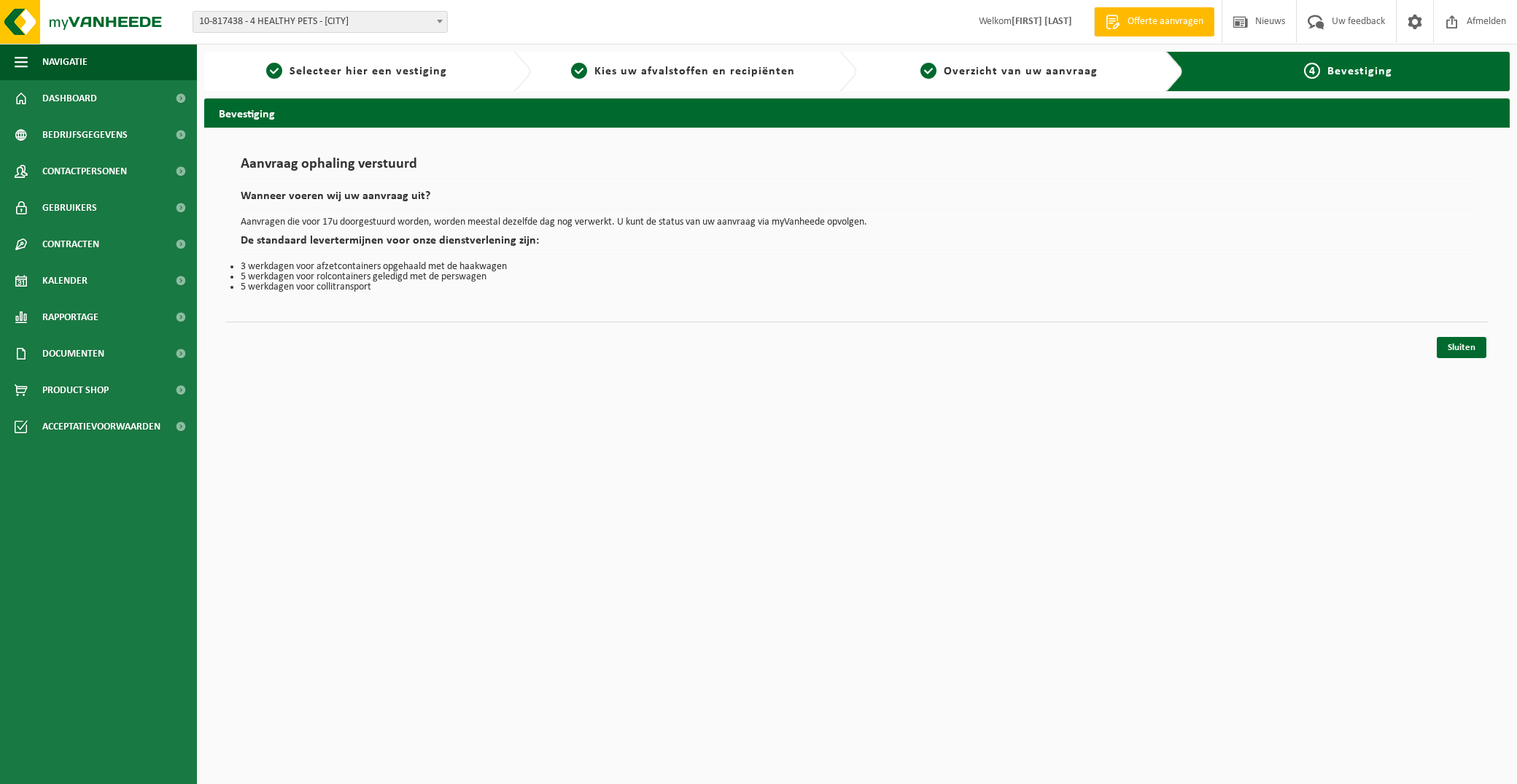 scroll, scrollTop: 0, scrollLeft: 0, axis: both 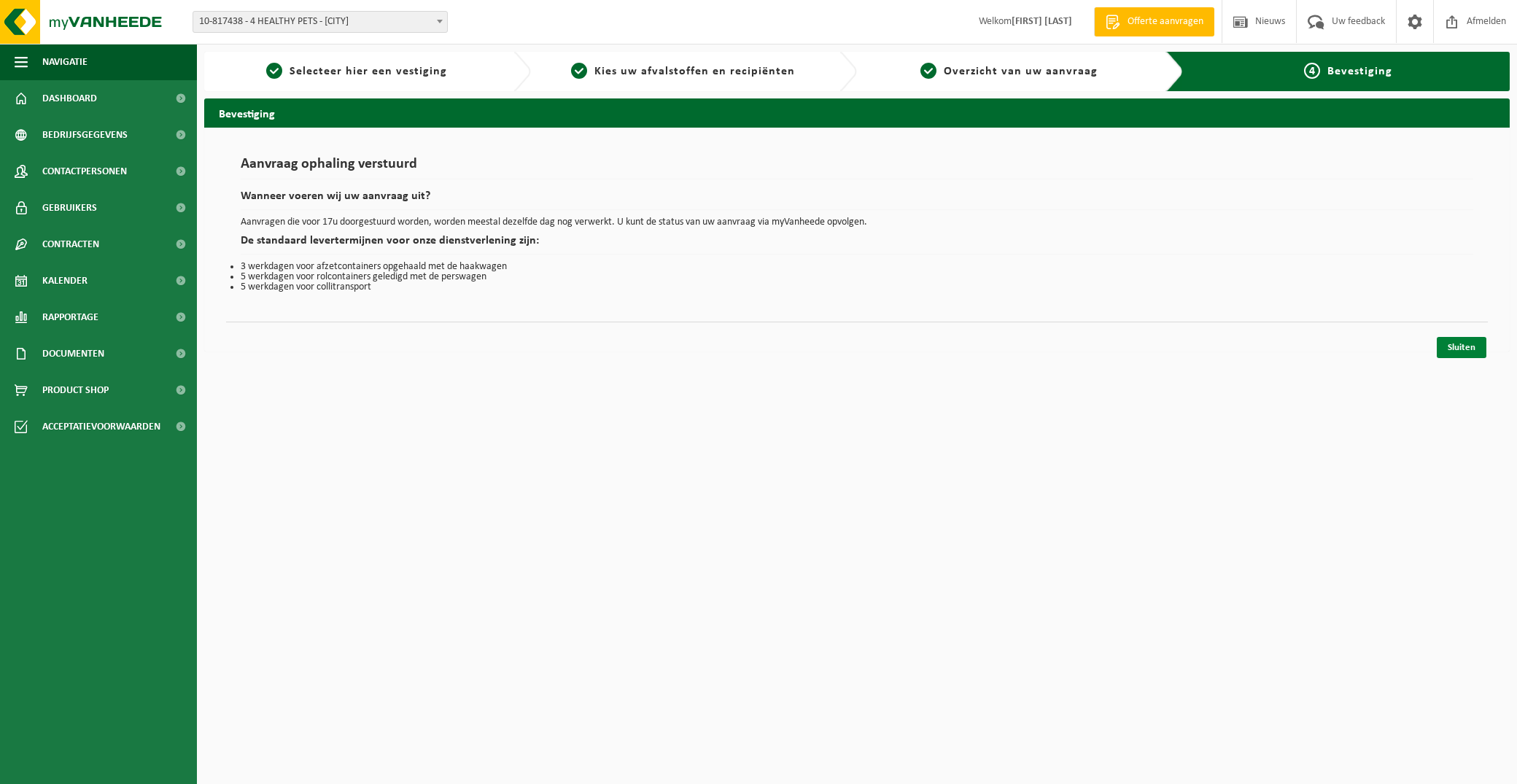 click on "Sluiten" at bounding box center (1462, 347) 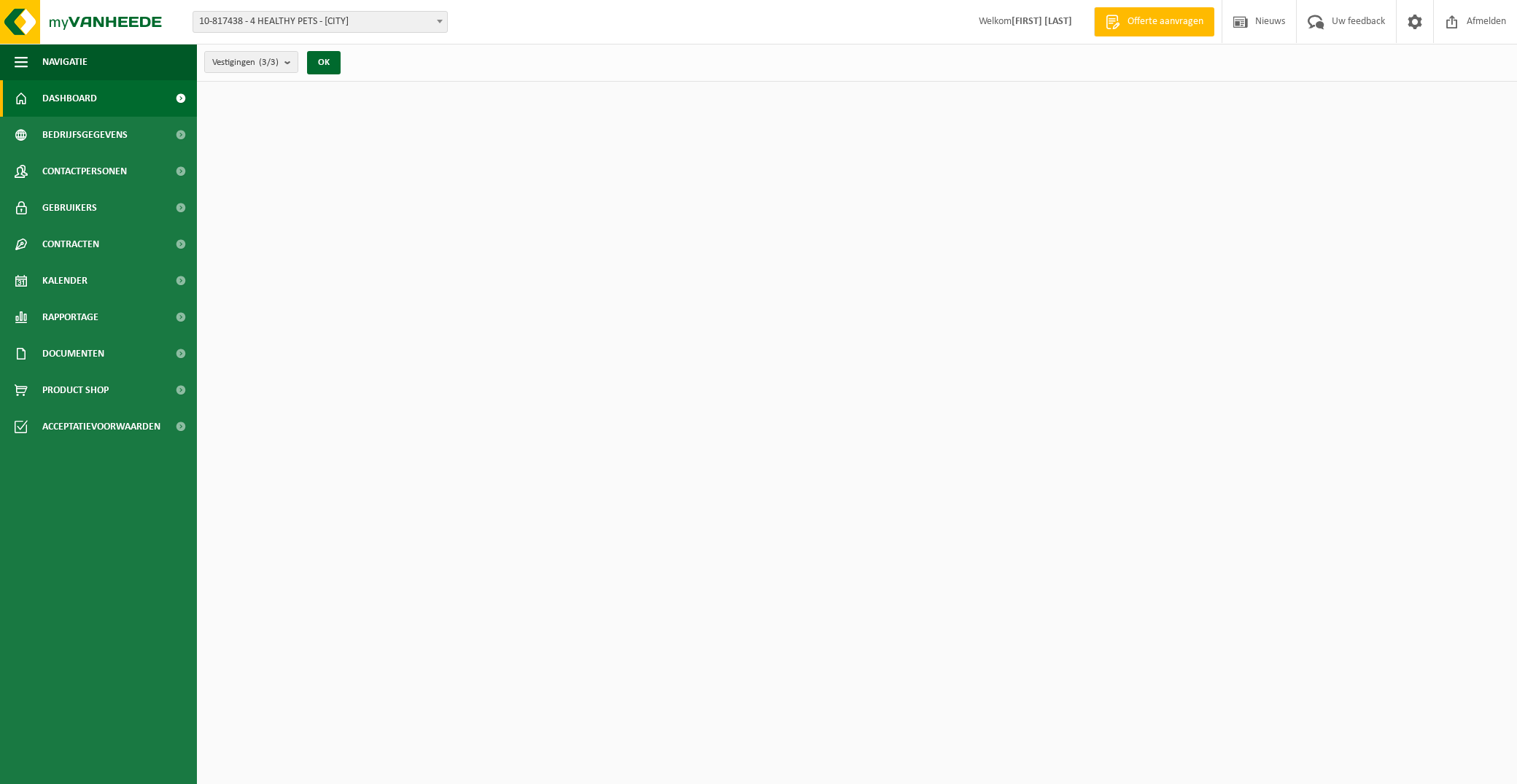 scroll, scrollTop: 0, scrollLeft: 0, axis: both 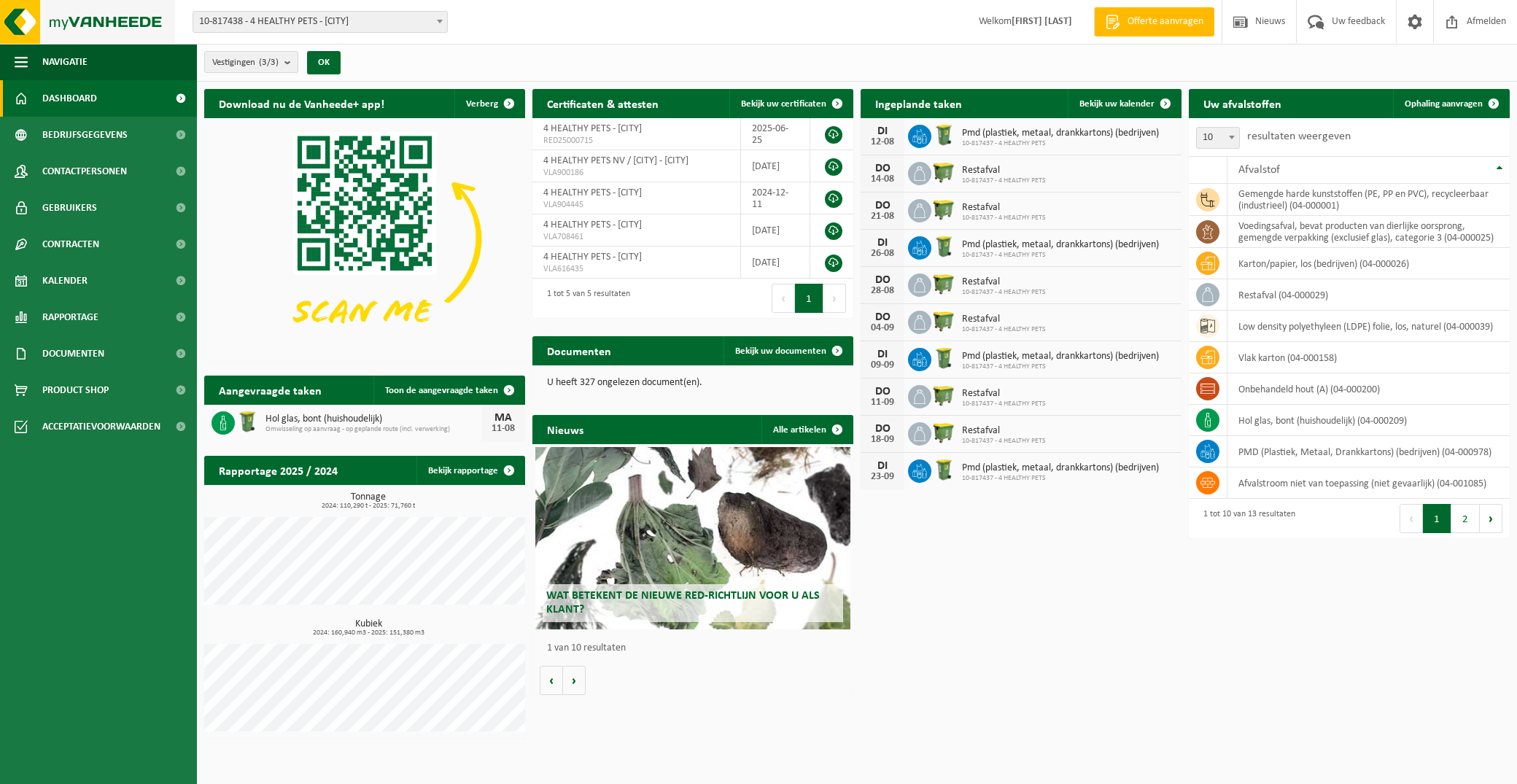 click at bounding box center [88, 22] 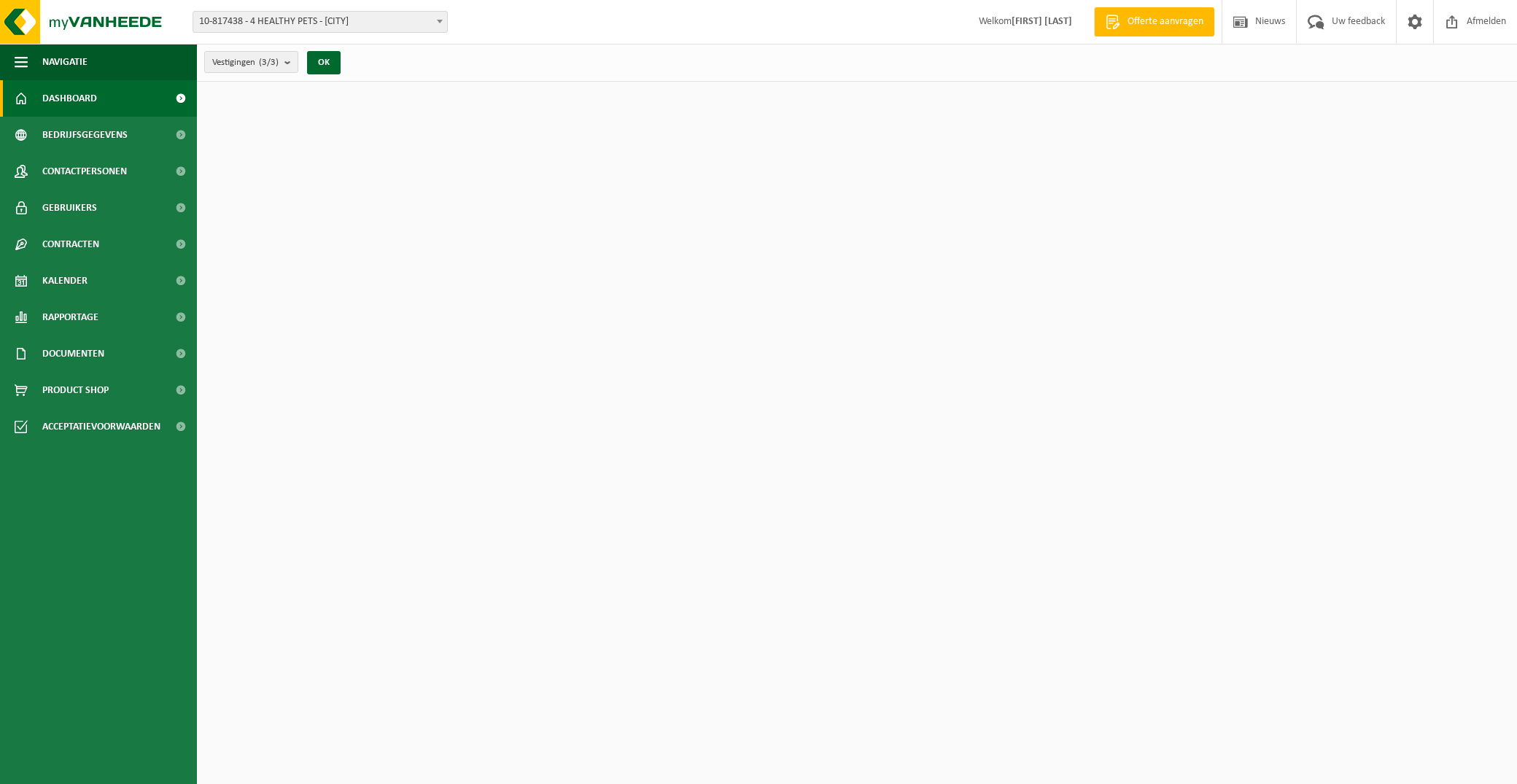 scroll, scrollTop: 0, scrollLeft: 0, axis: both 